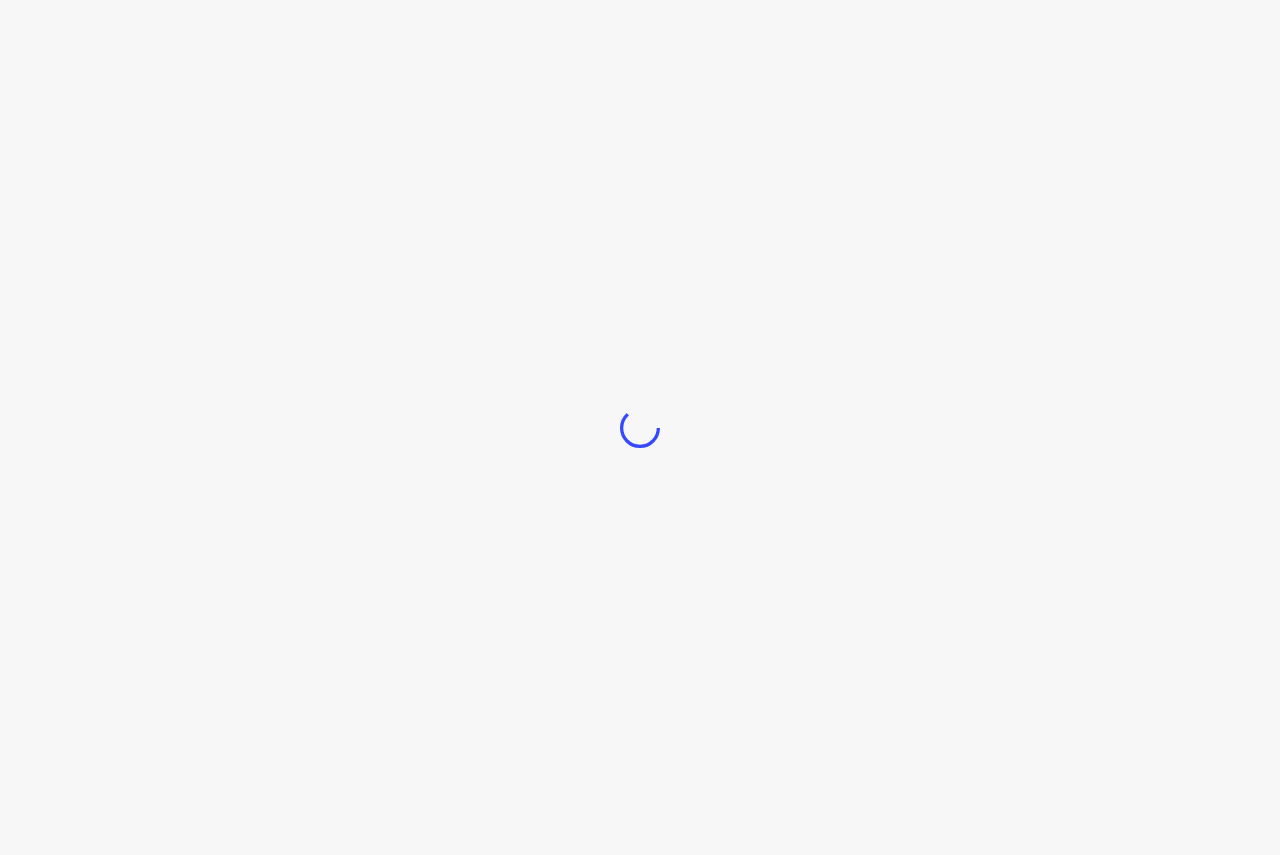 scroll, scrollTop: 0, scrollLeft: 0, axis: both 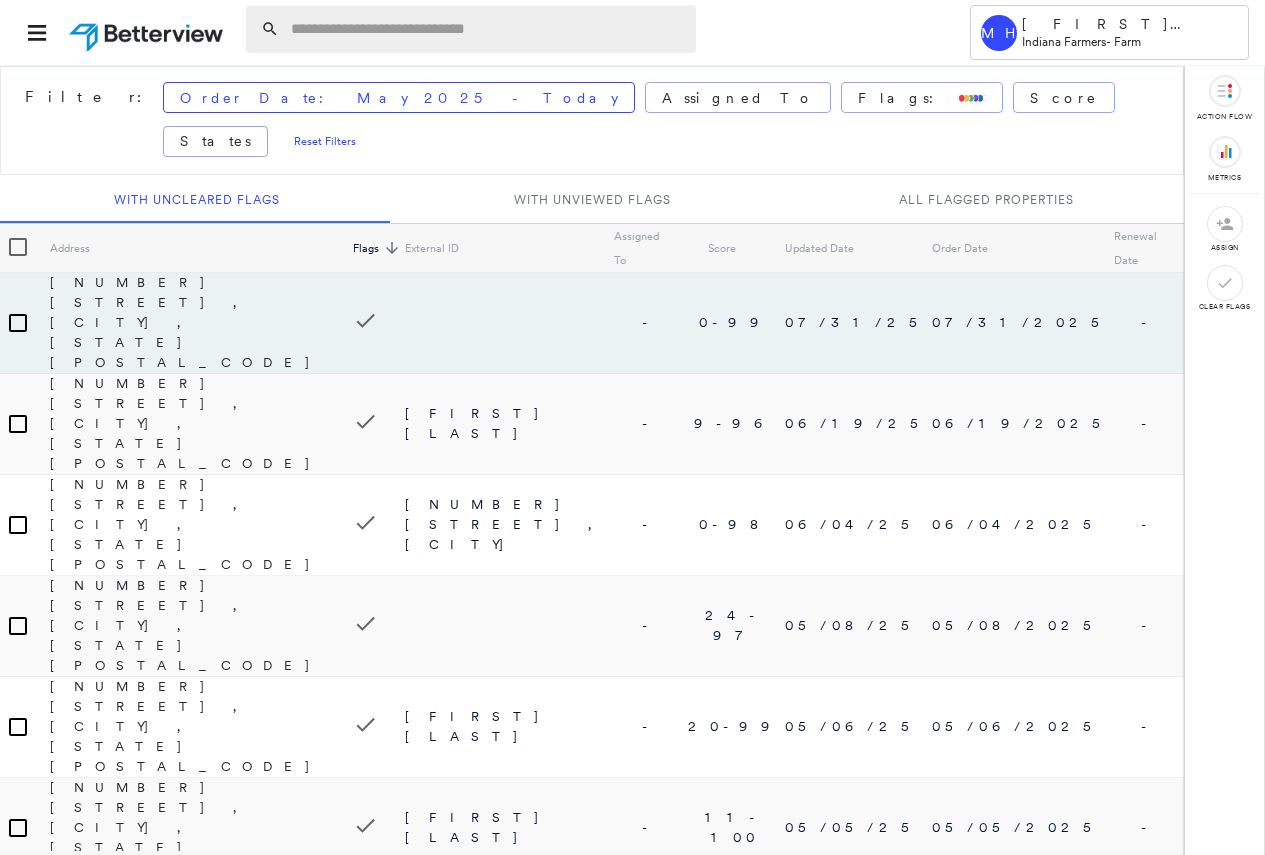 click at bounding box center (487, 29) 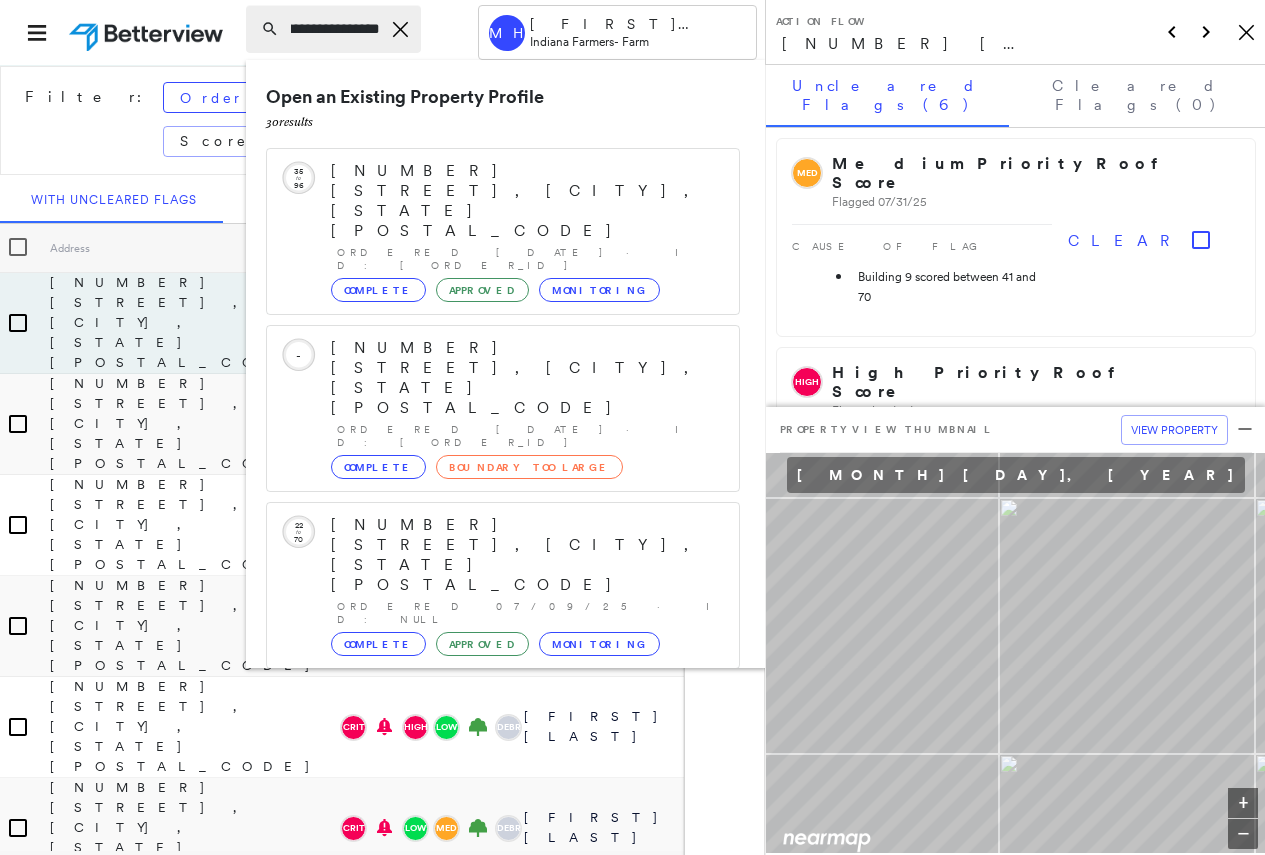 scroll, scrollTop: 0, scrollLeft: 91, axis: horizontal 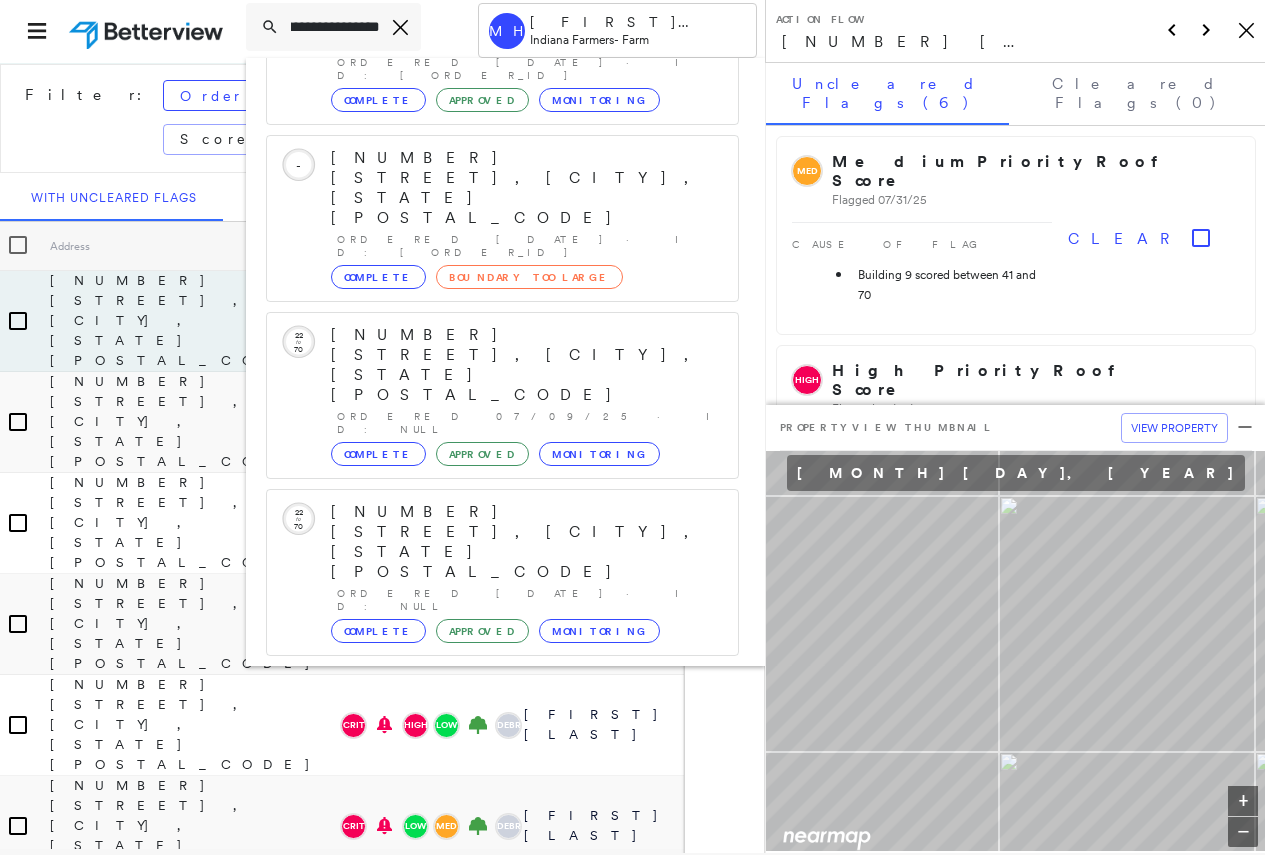 type on "**********" 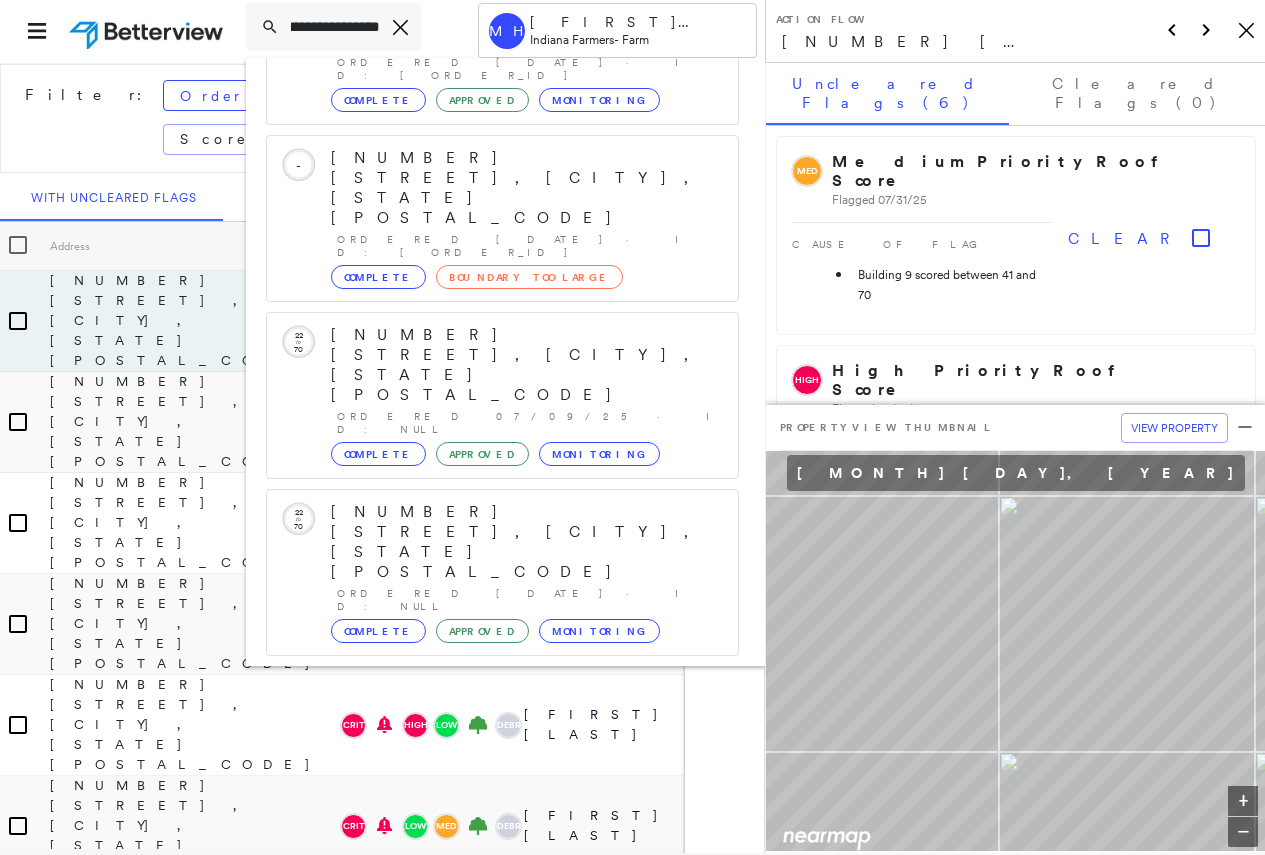 scroll, scrollTop: 0, scrollLeft: 0, axis: both 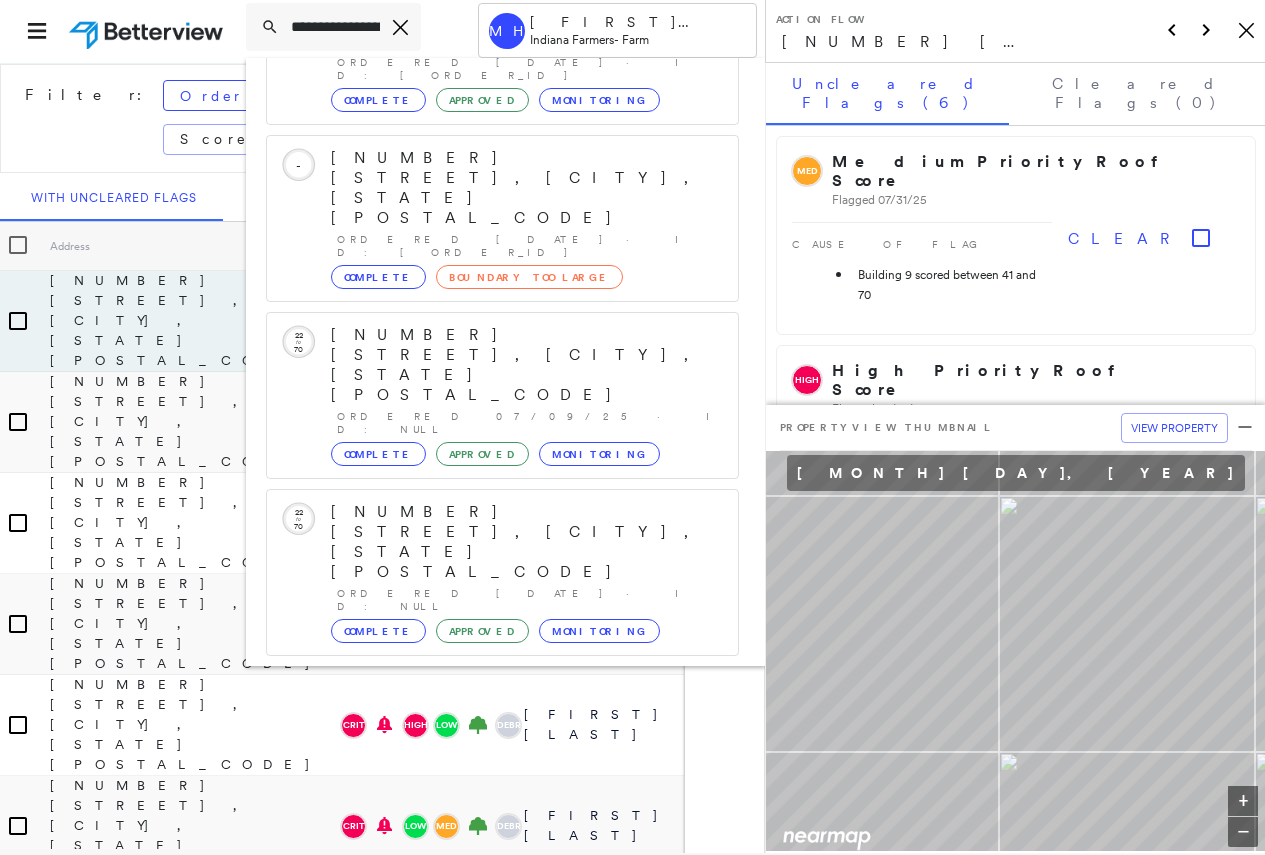 click on "Filter: Order Date: May 2025 - Today Assigned To Flags: Score States Reset Filters" at bounding box center [551, 118] 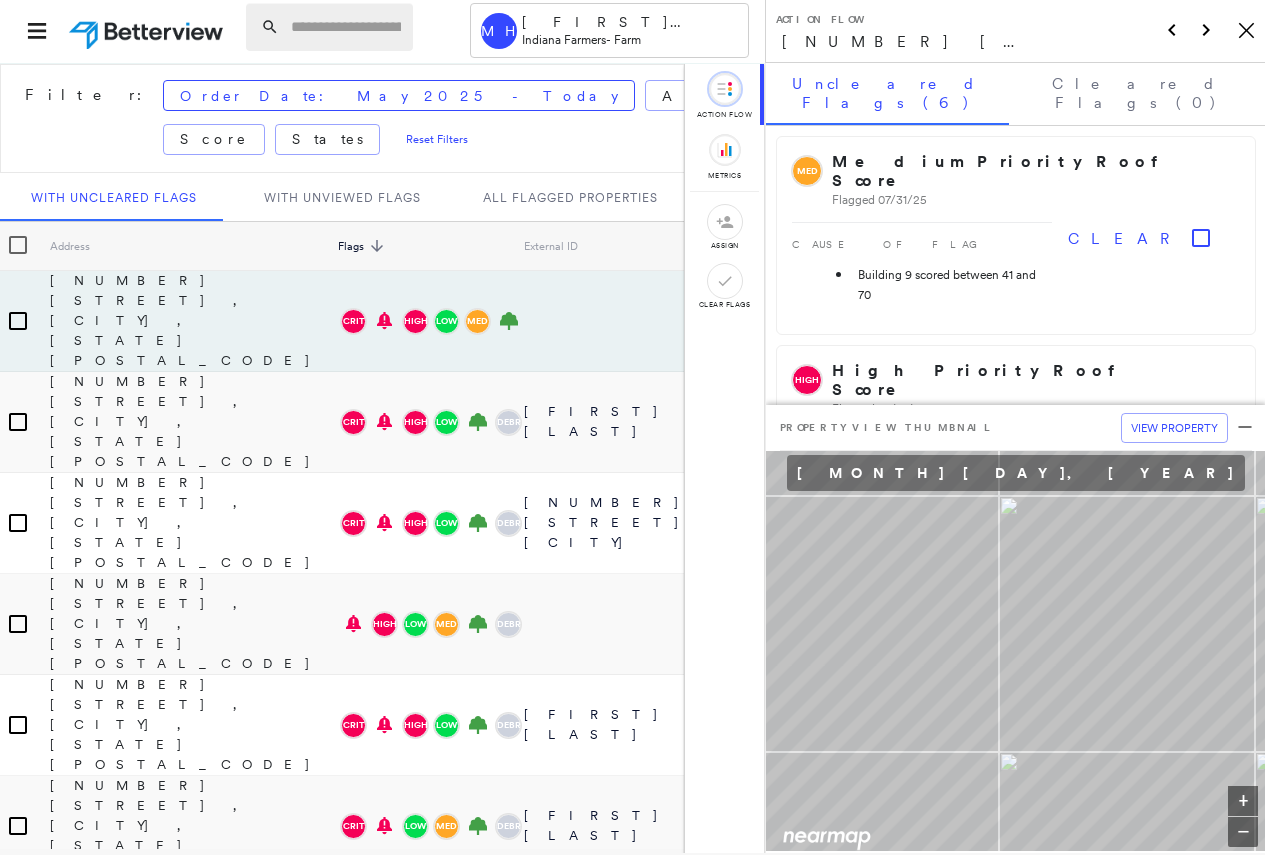 click at bounding box center (346, 27) 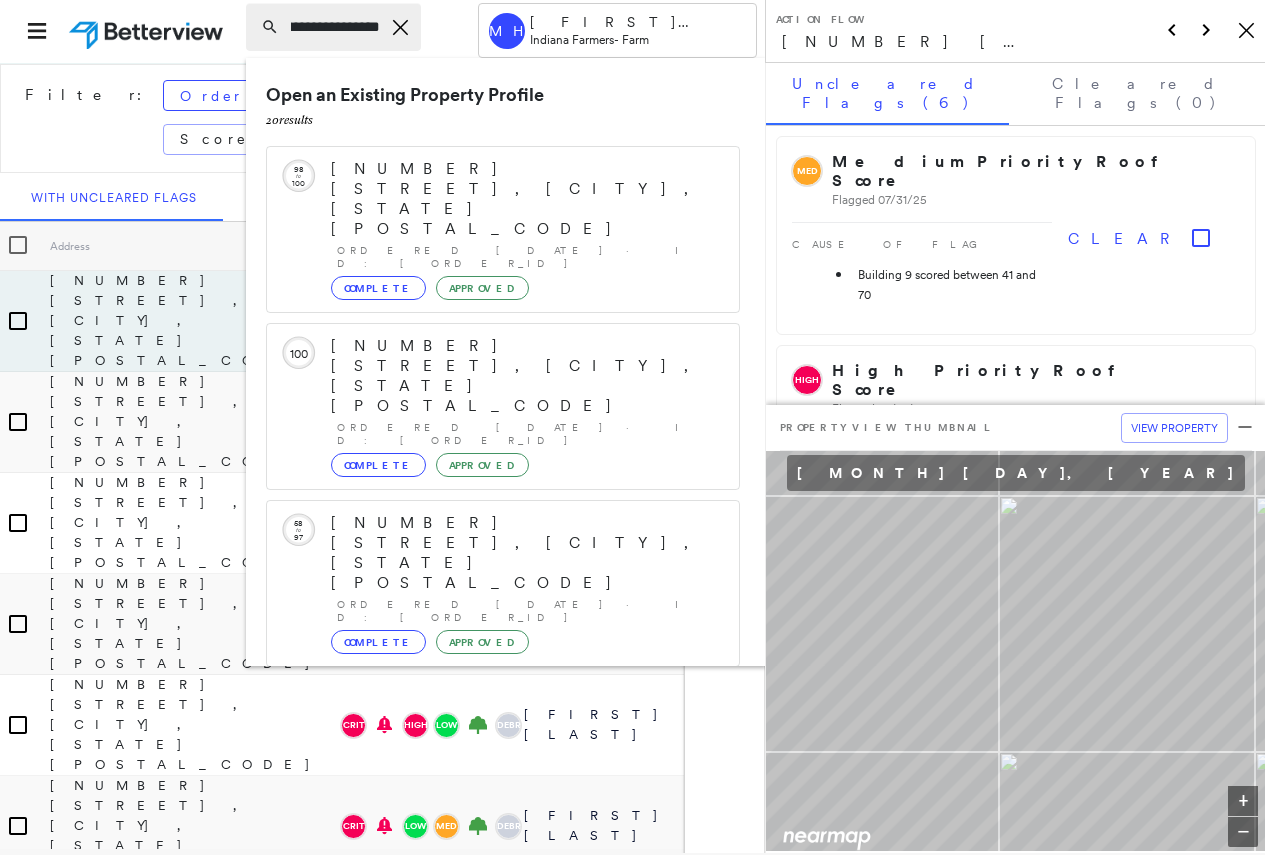 scroll, scrollTop: 0, scrollLeft: 65, axis: horizontal 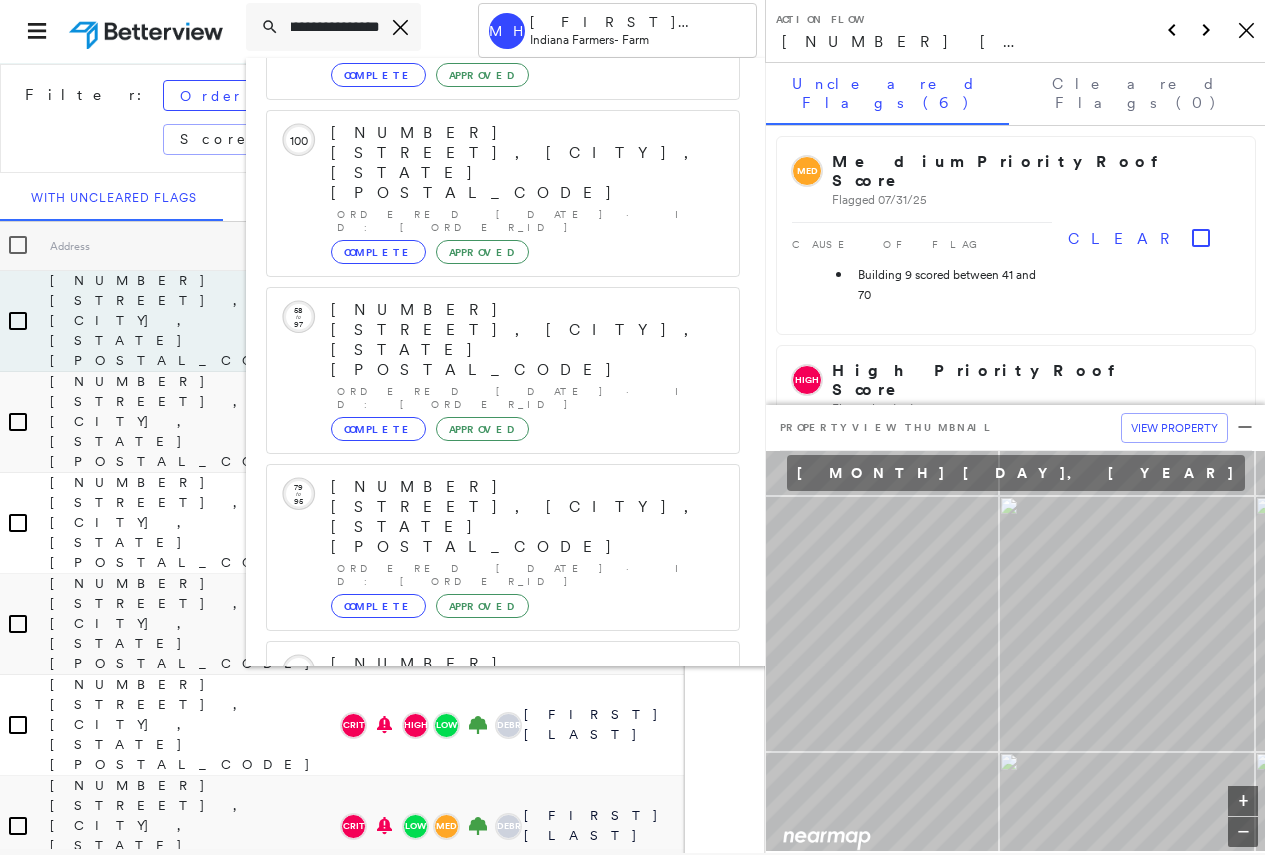 type on "**********" 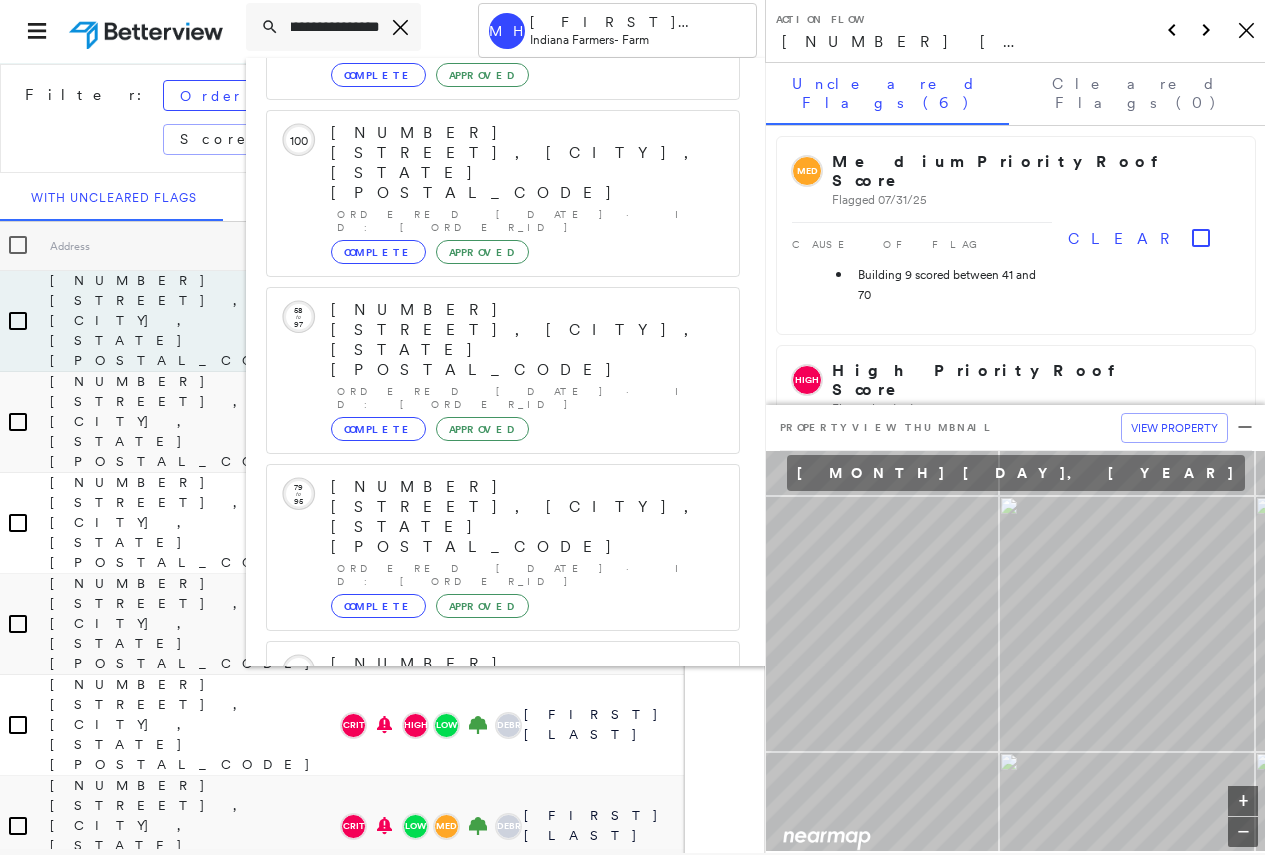 scroll, scrollTop: 0, scrollLeft: 0, axis: both 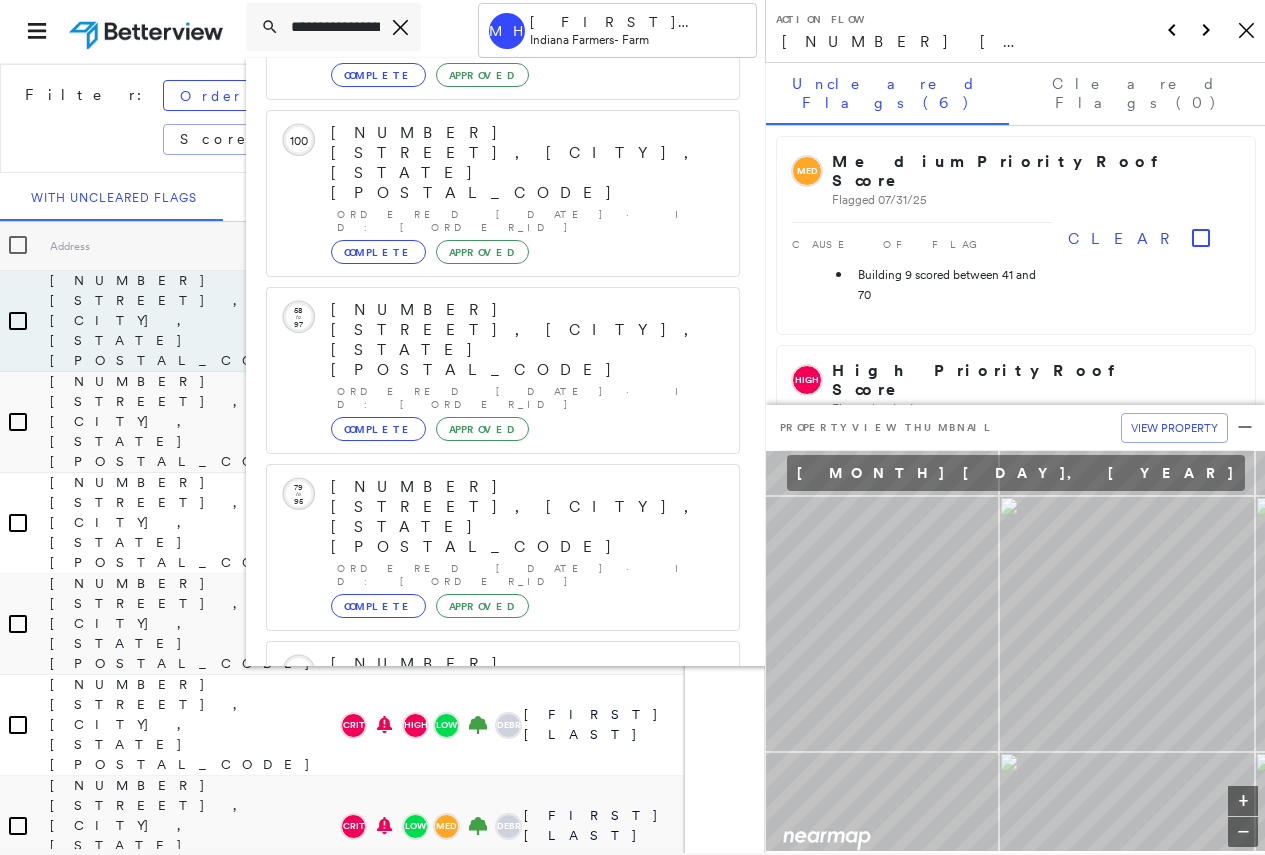 click on "[NUMBER] [STREET], [CITY], [STATE] [POSTAL_CODE]" at bounding box center [491, 996] 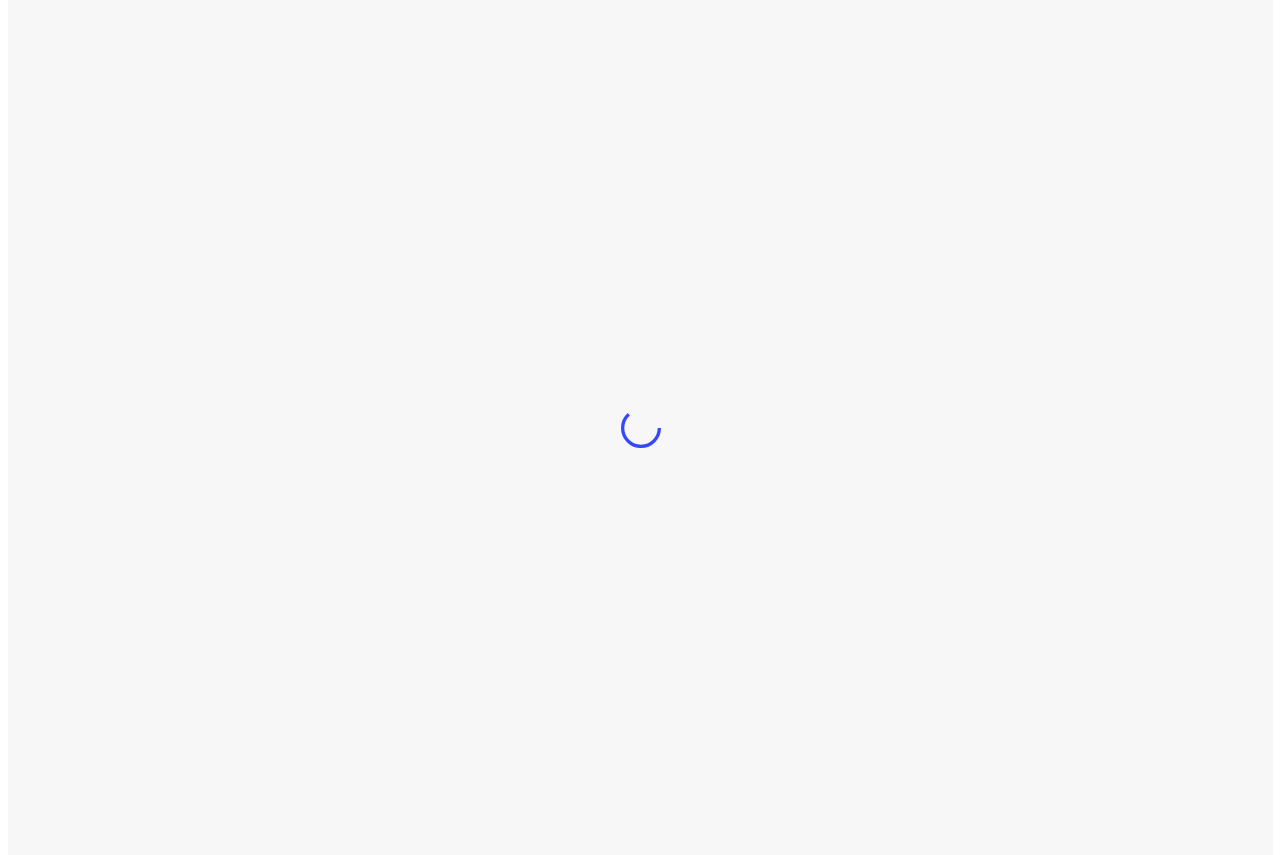 scroll, scrollTop: 0, scrollLeft: 0, axis: both 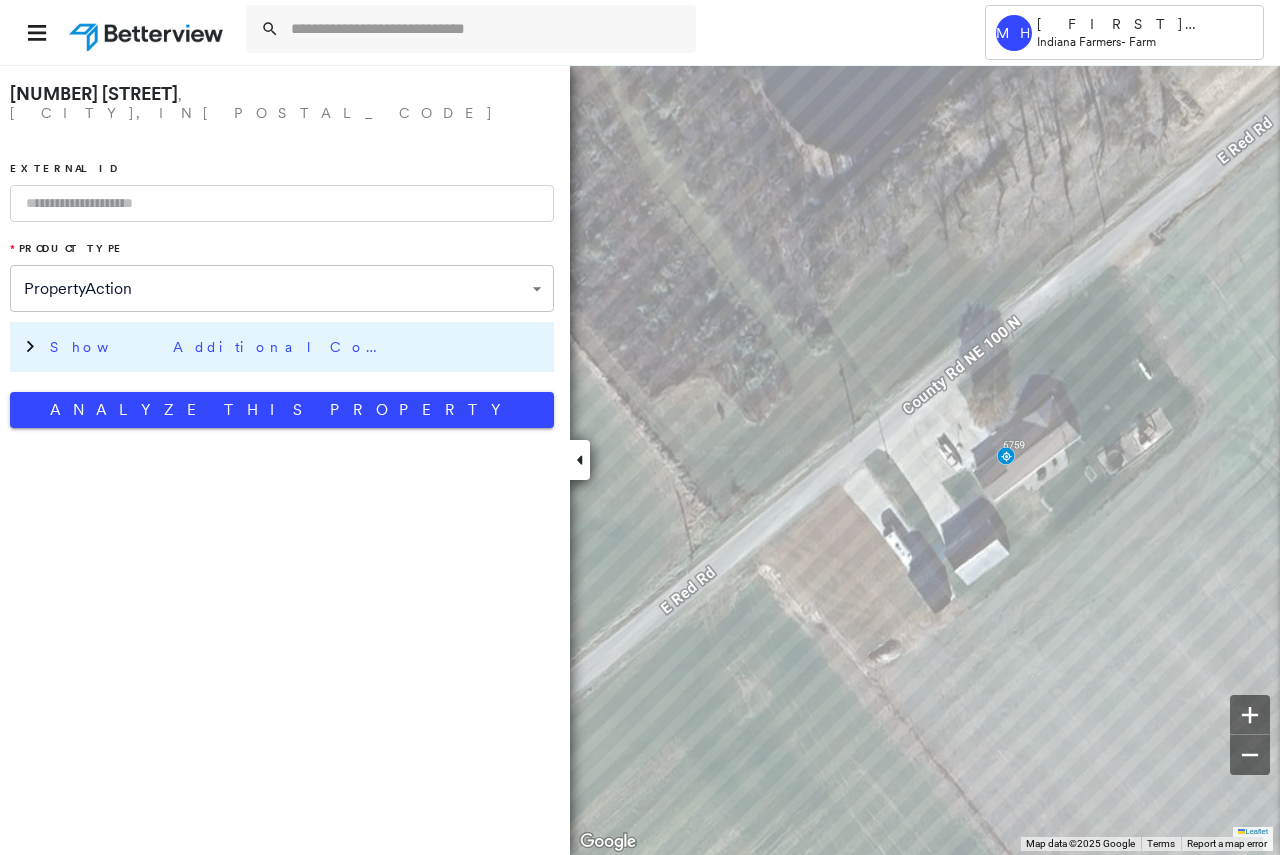 click on "Show Additional Company Data" at bounding box center [220, 347] 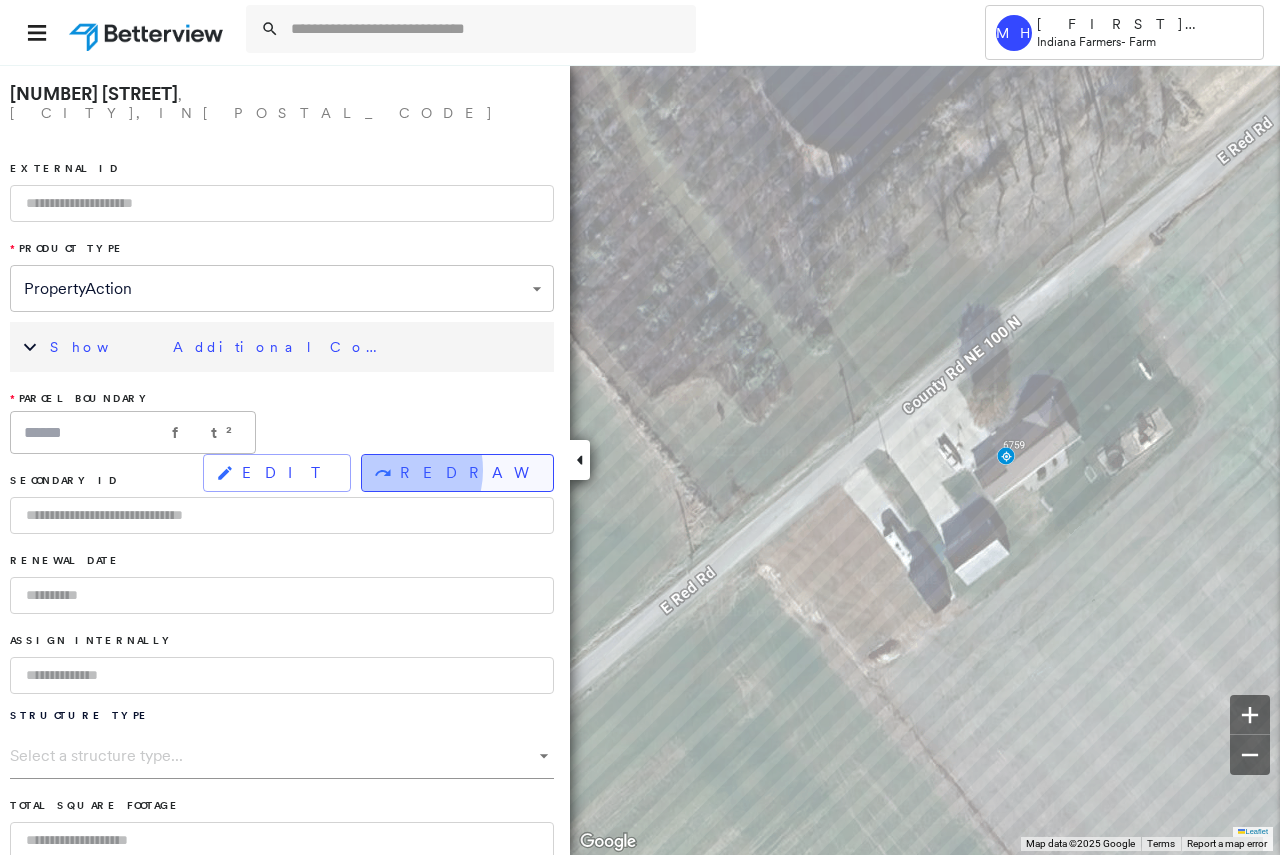 click 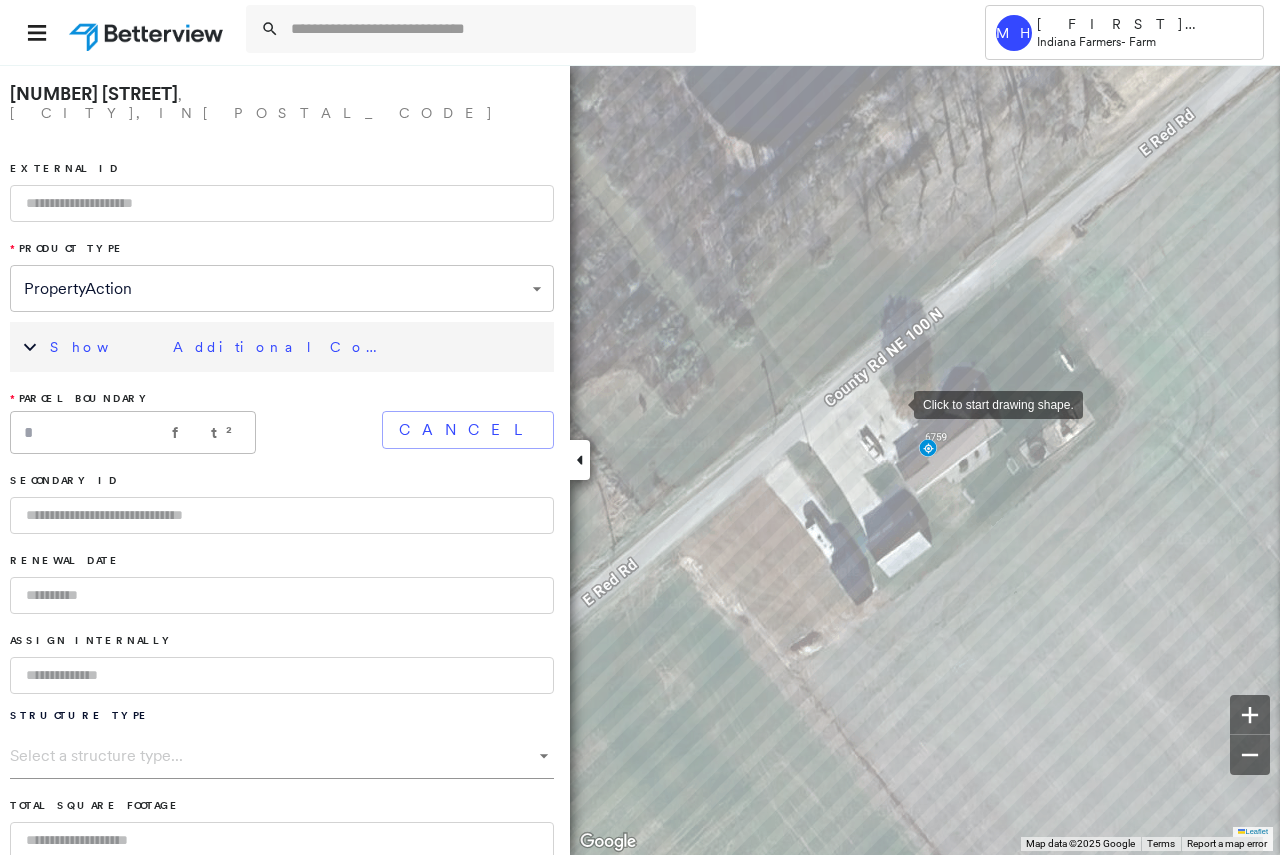 drag, startPoint x: 973, startPoint y: 411, endPoint x: 895, endPoint y: 403, distance: 78.40918 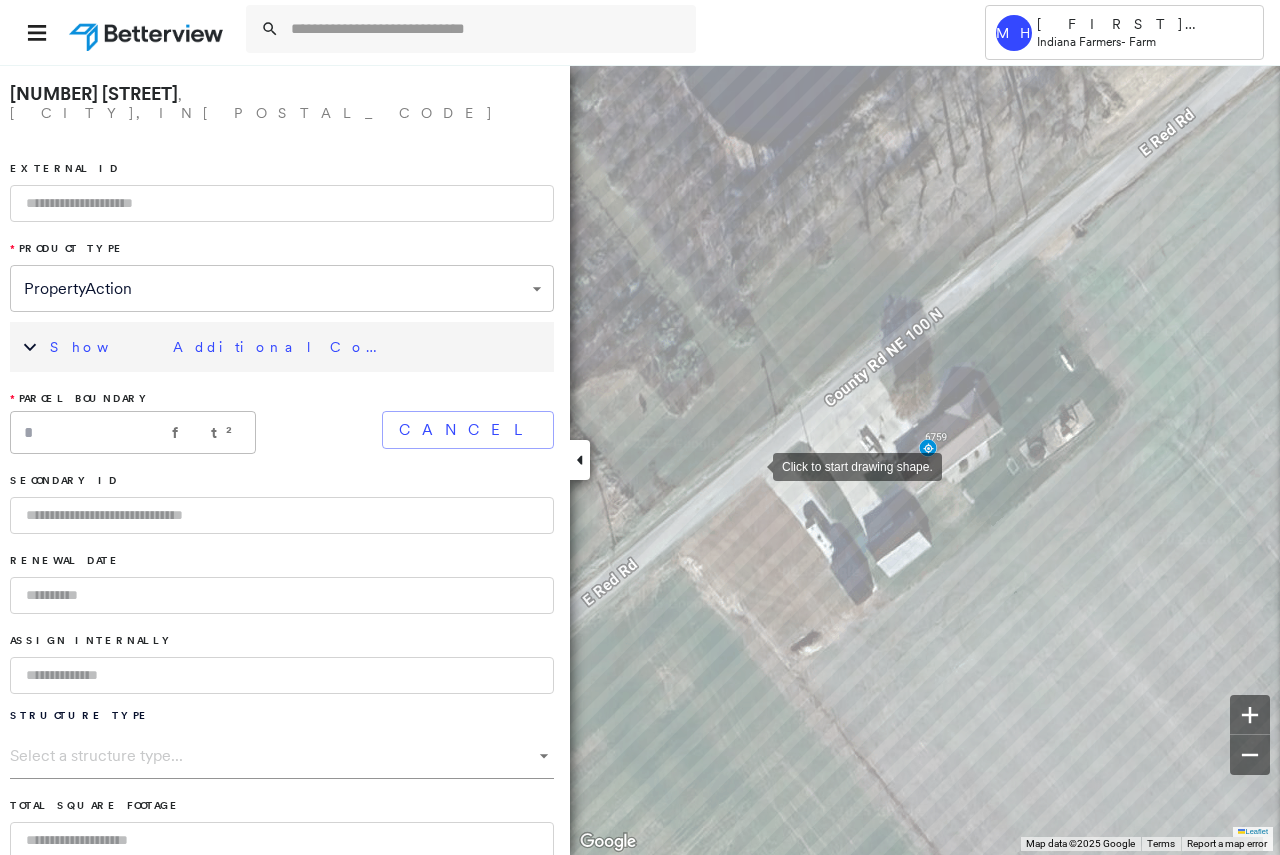 click at bounding box center (753, 465) 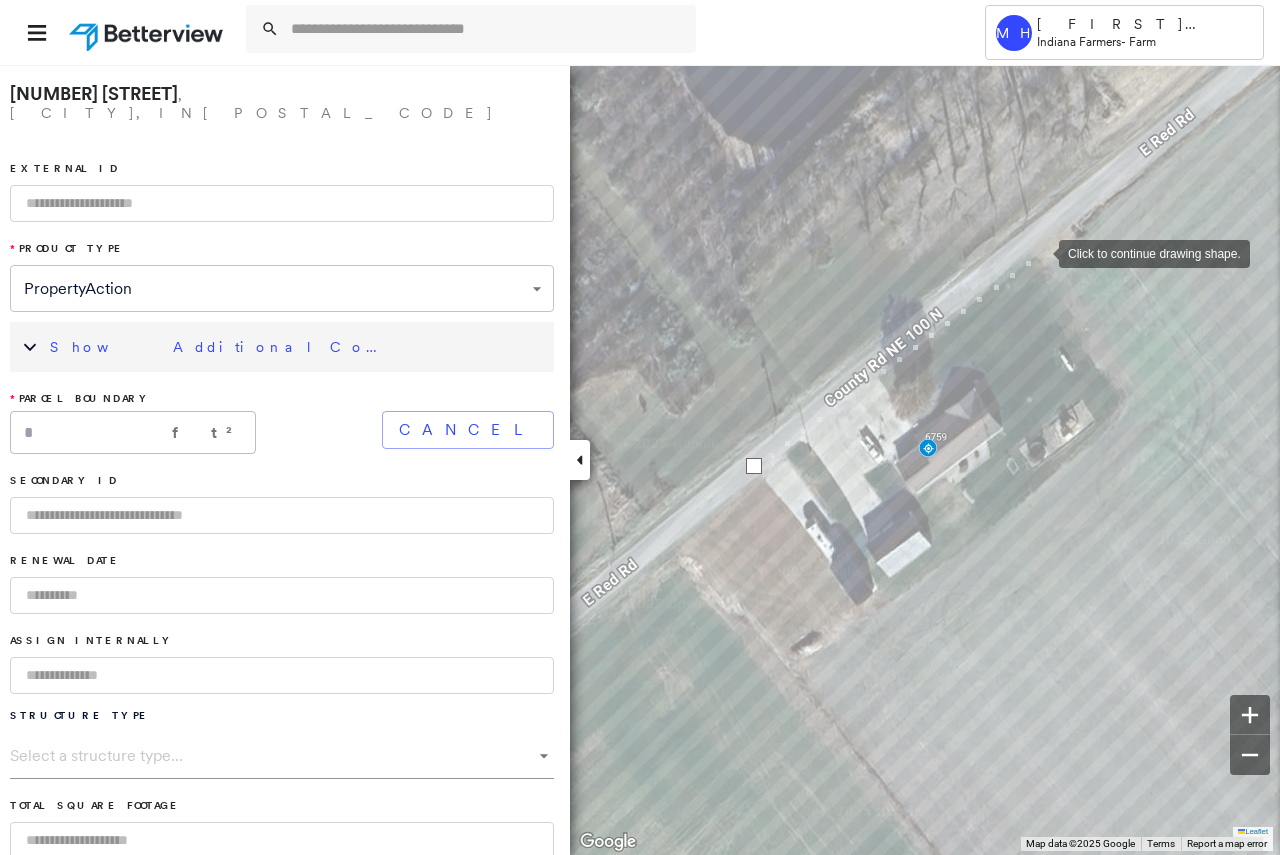 click at bounding box center (1039, 252) 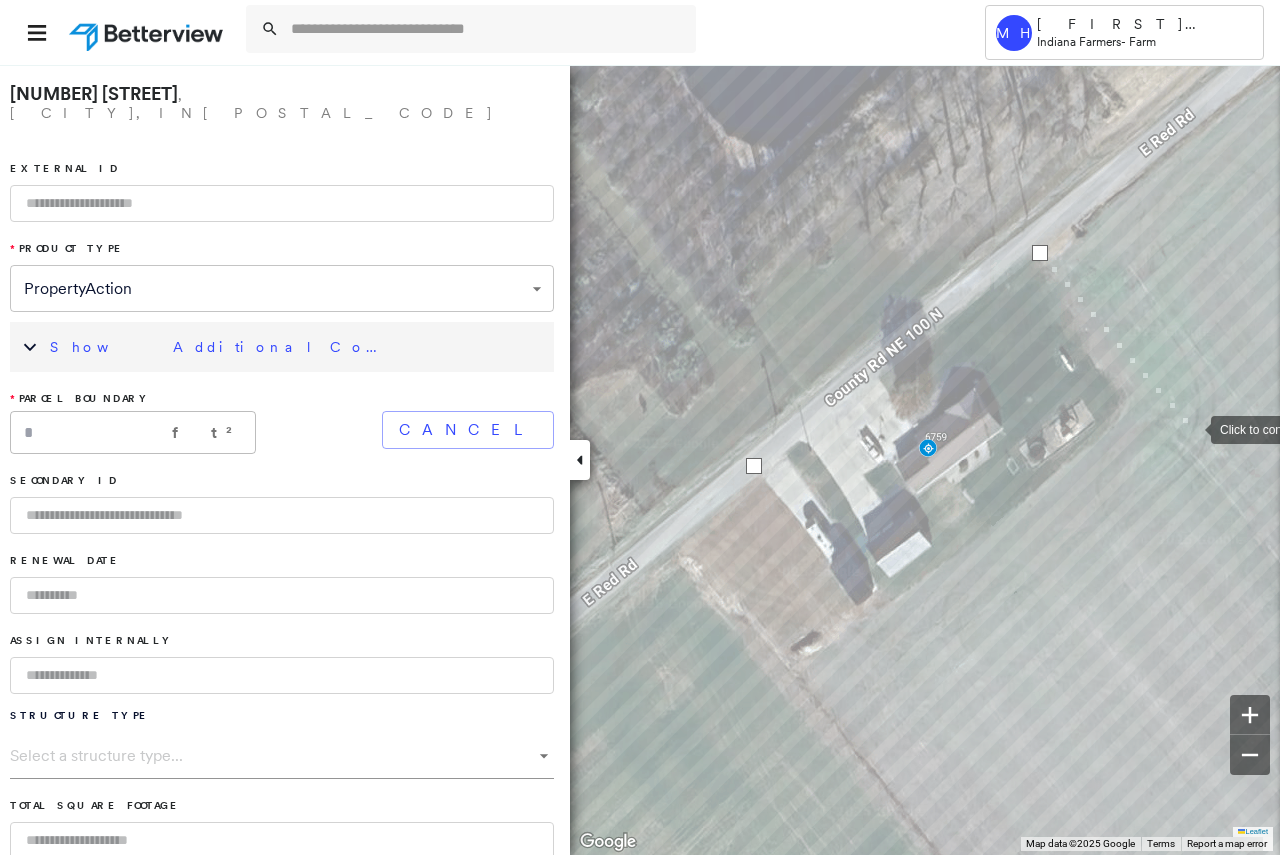 click at bounding box center (1191, 428) 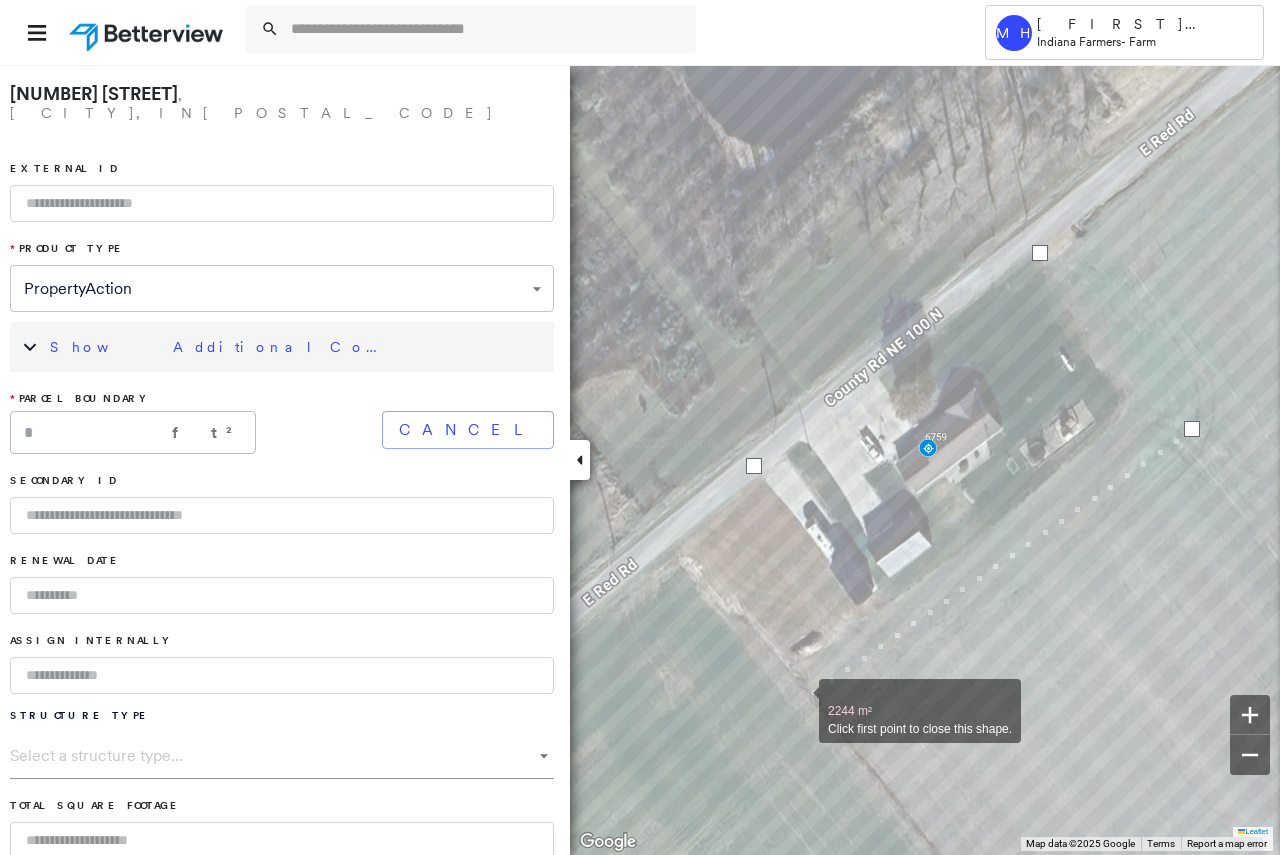 click at bounding box center (799, 700) 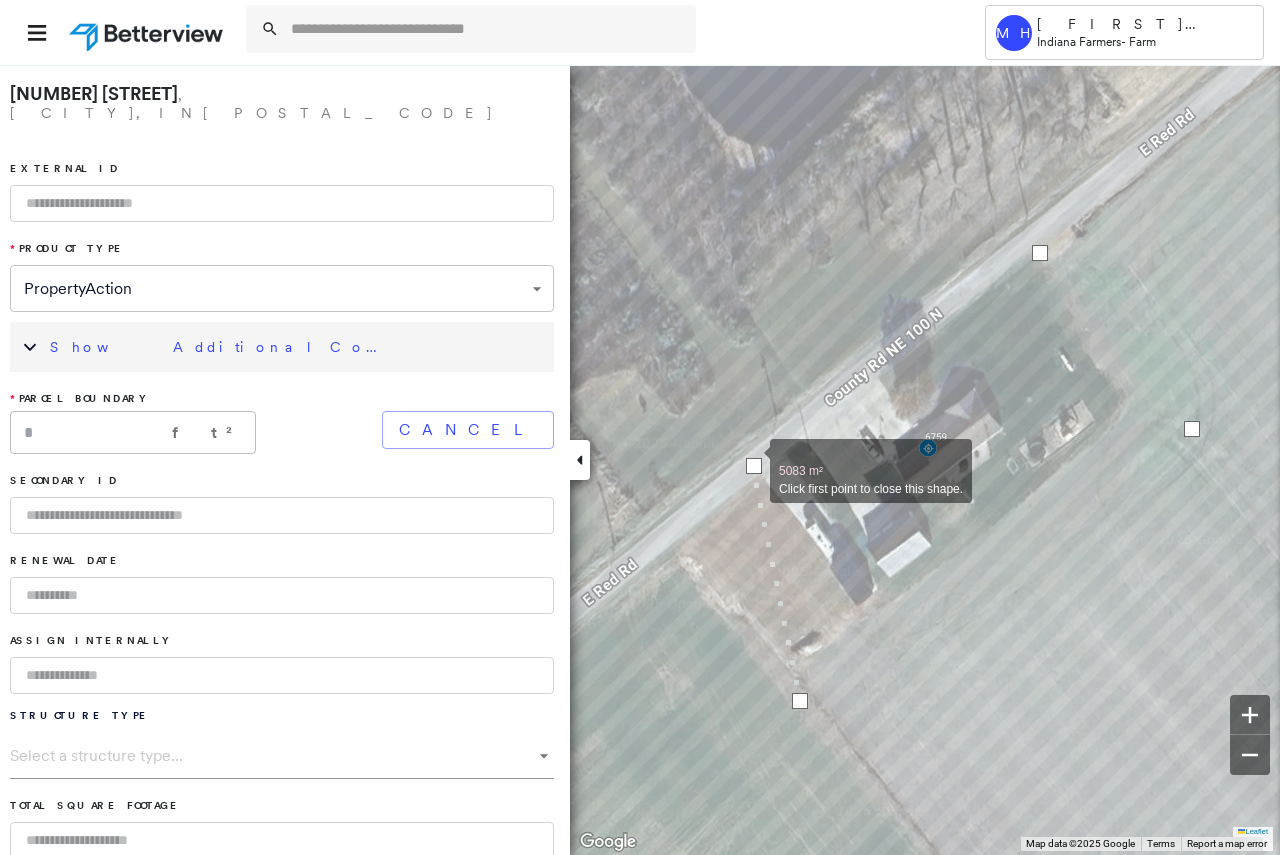 click at bounding box center [754, 466] 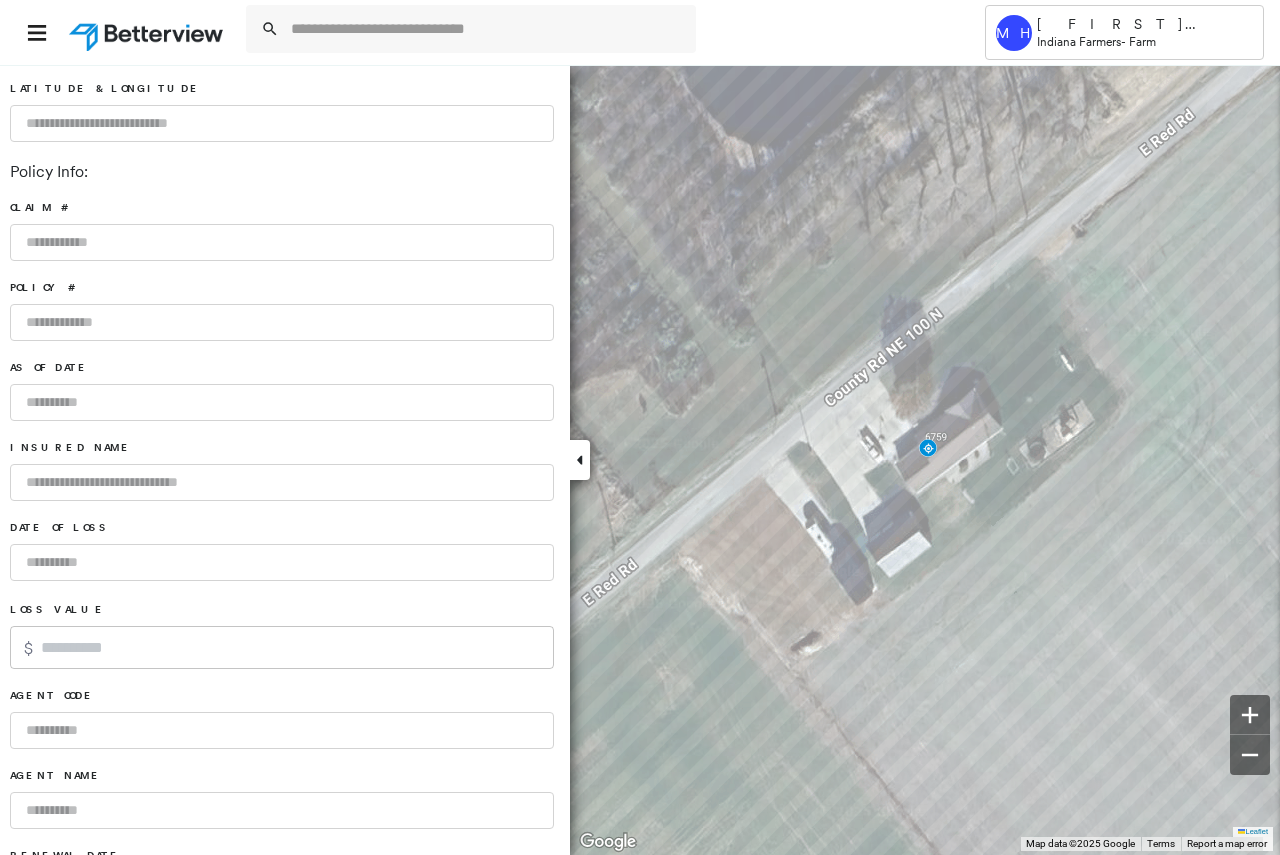 scroll, scrollTop: 1198, scrollLeft: 0, axis: vertical 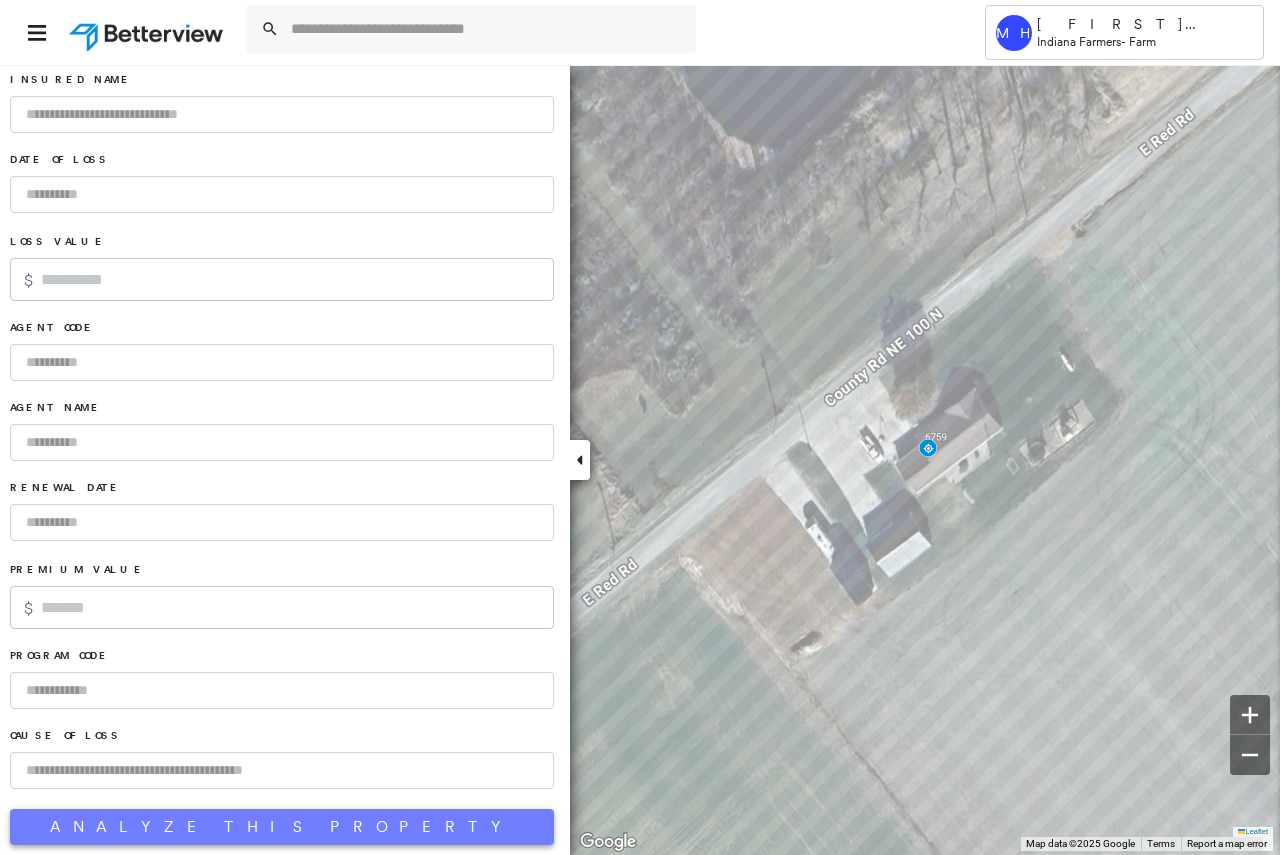 click on "Analyze This Property" at bounding box center [282, 827] 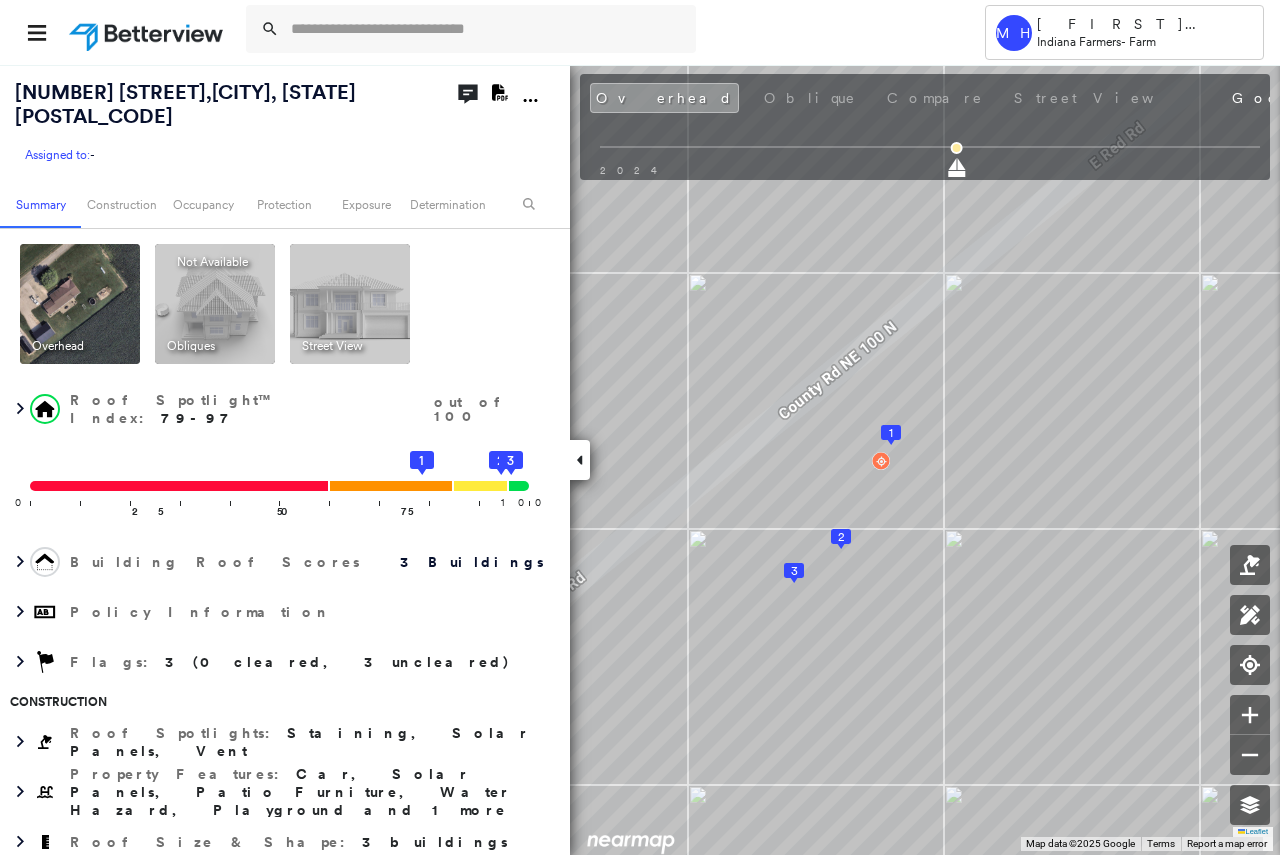 click 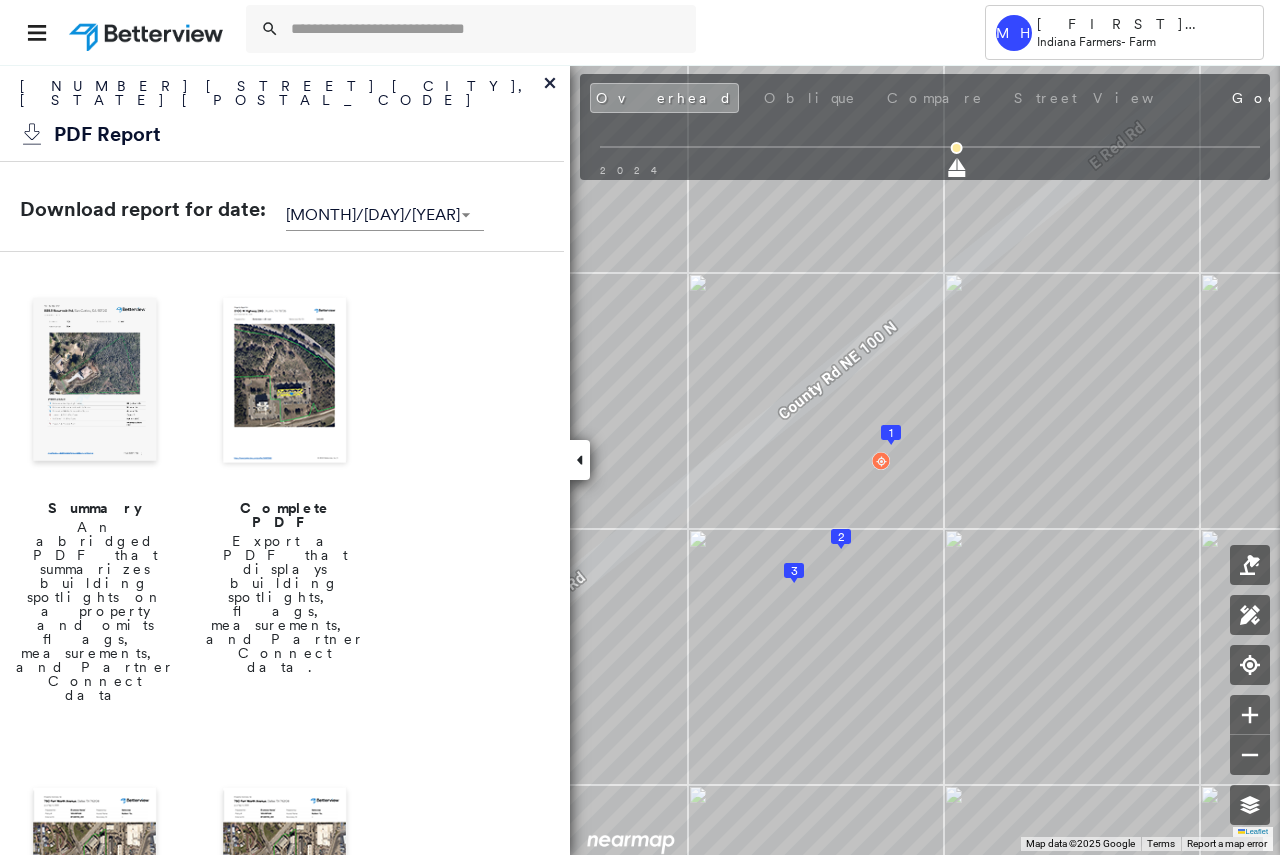 click at bounding box center [285, 382] 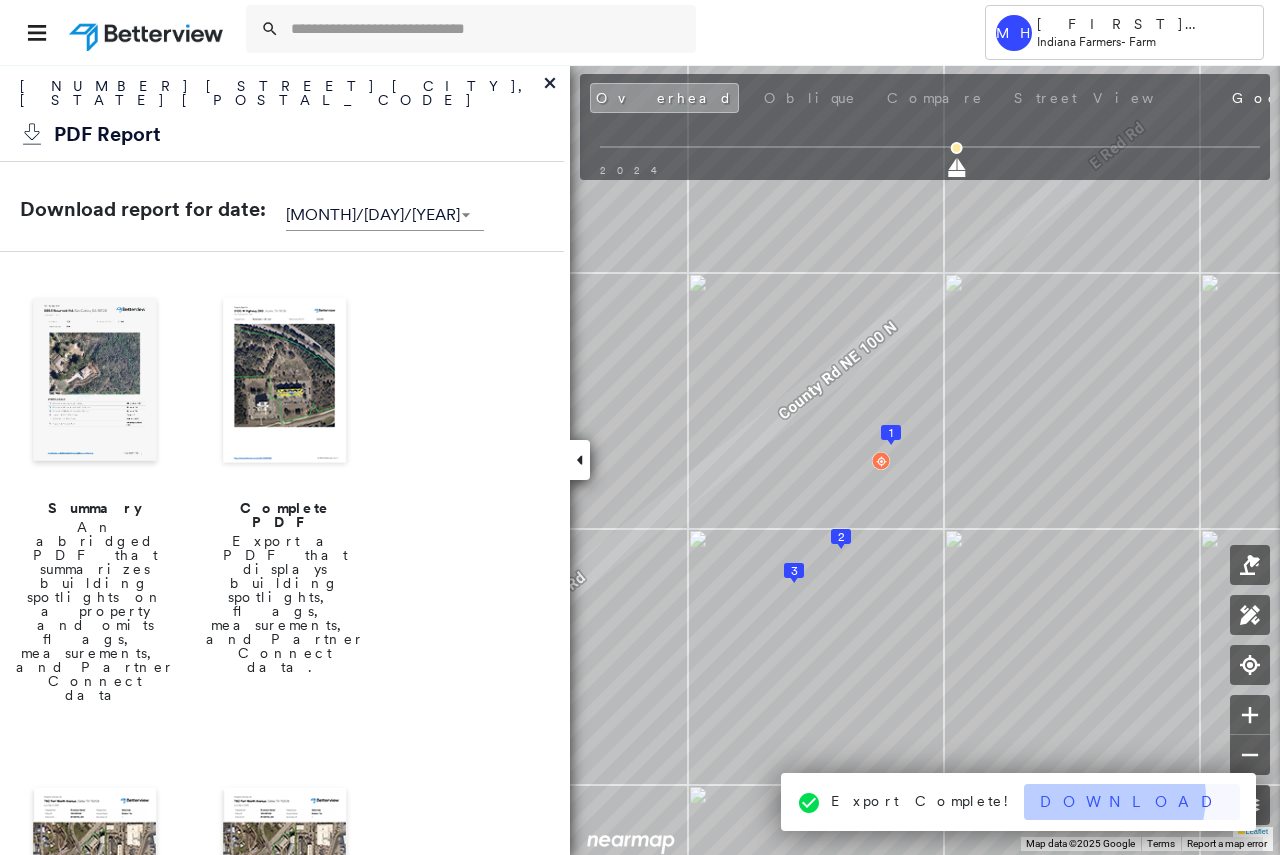 click on "Download" at bounding box center (1132, 802) 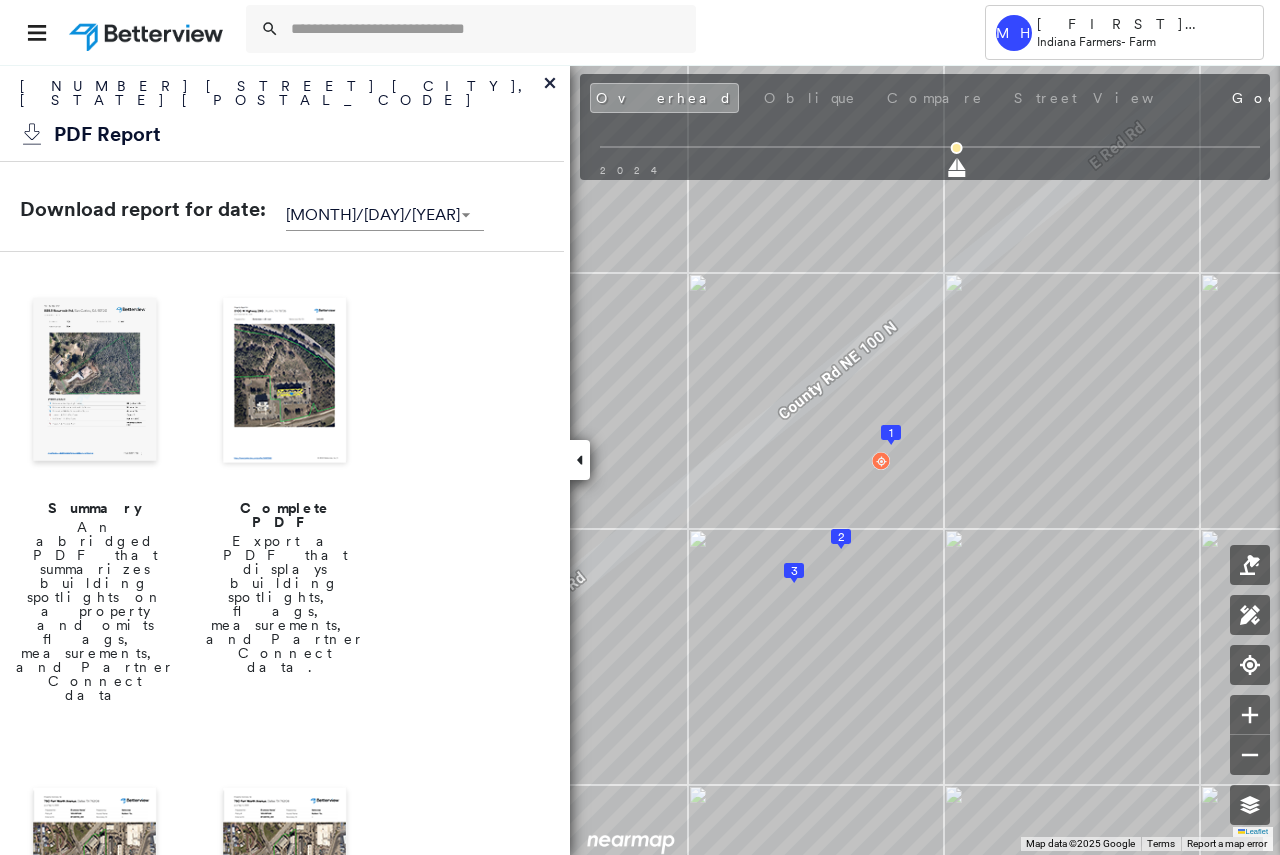 click on "Export a PDF that displays building spotlights, flags, measurements, and Partner Connect data." at bounding box center (285, 604) 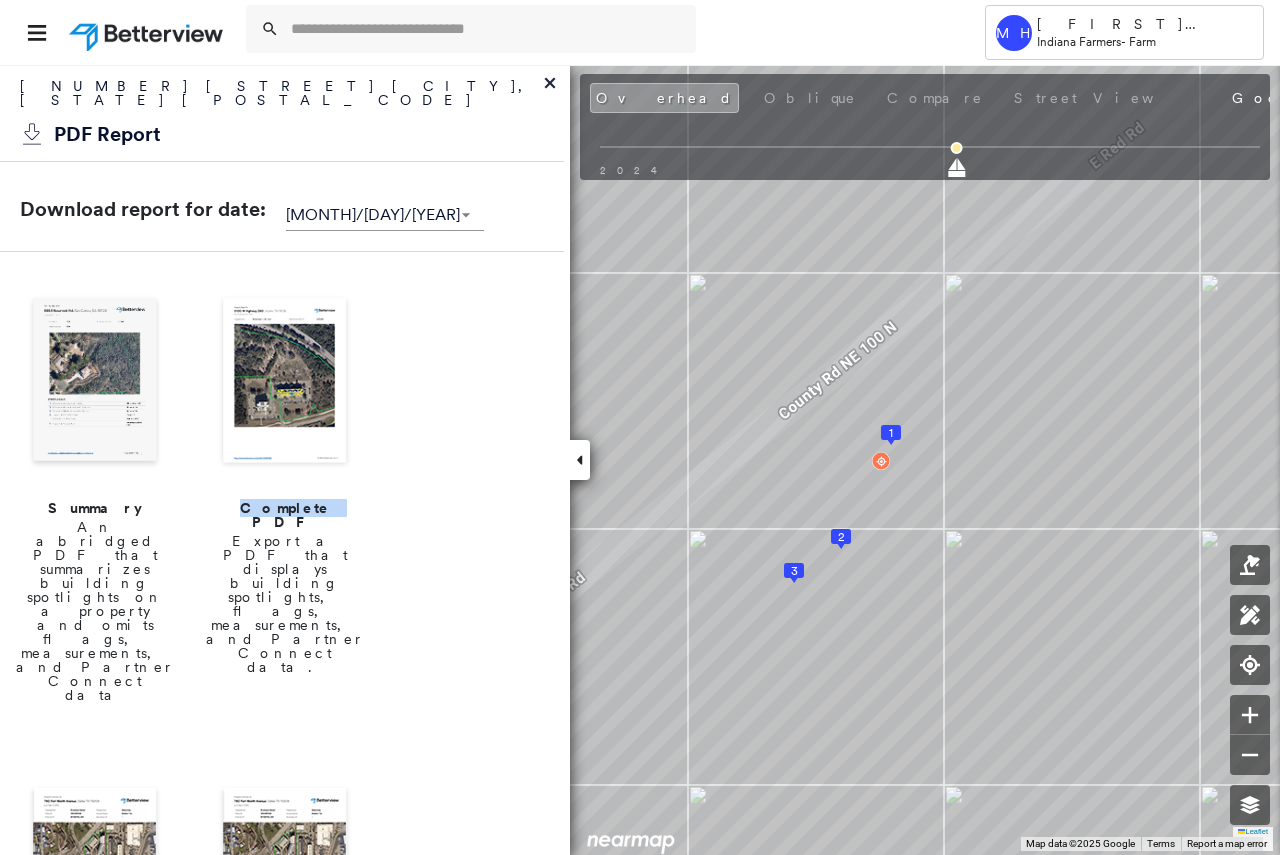 click on "Complete PDF" at bounding box center [285, 515] 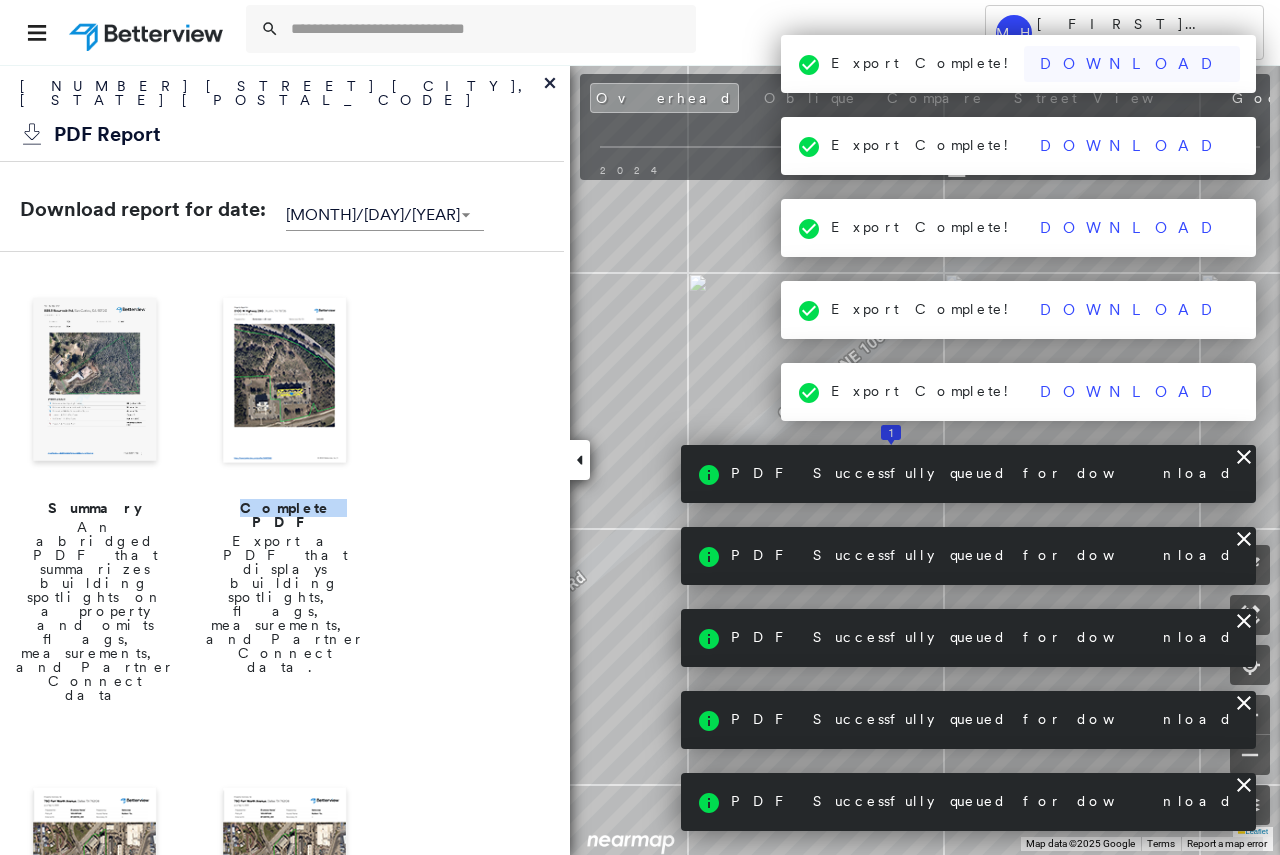 click on "Download" at bounding box center (1132, 64) 